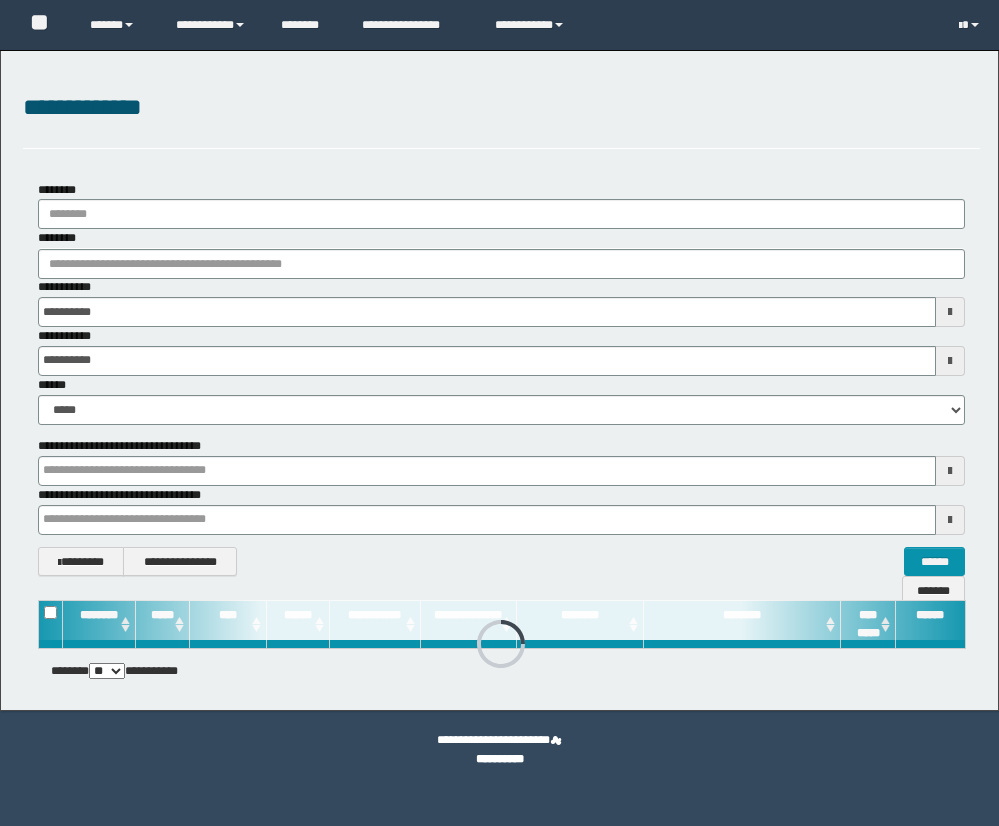 scroll, scrollTop: 0, scrollLeft: 0, axis: both 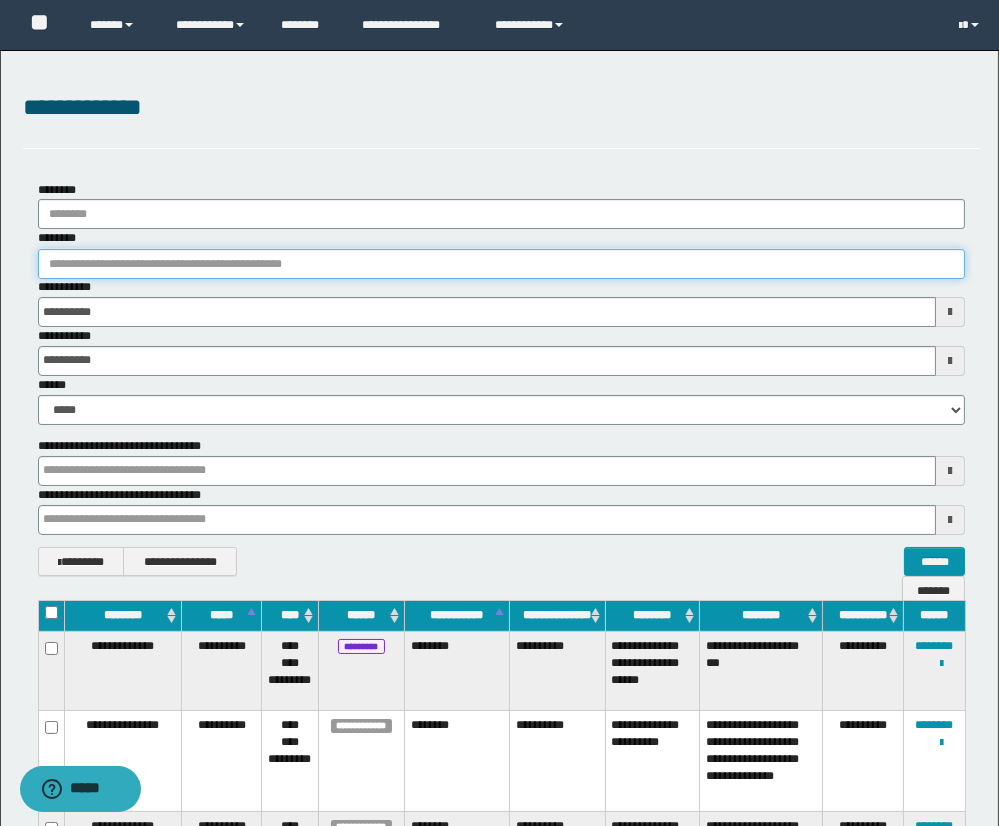click on "********" at bounding box center (502, 264) 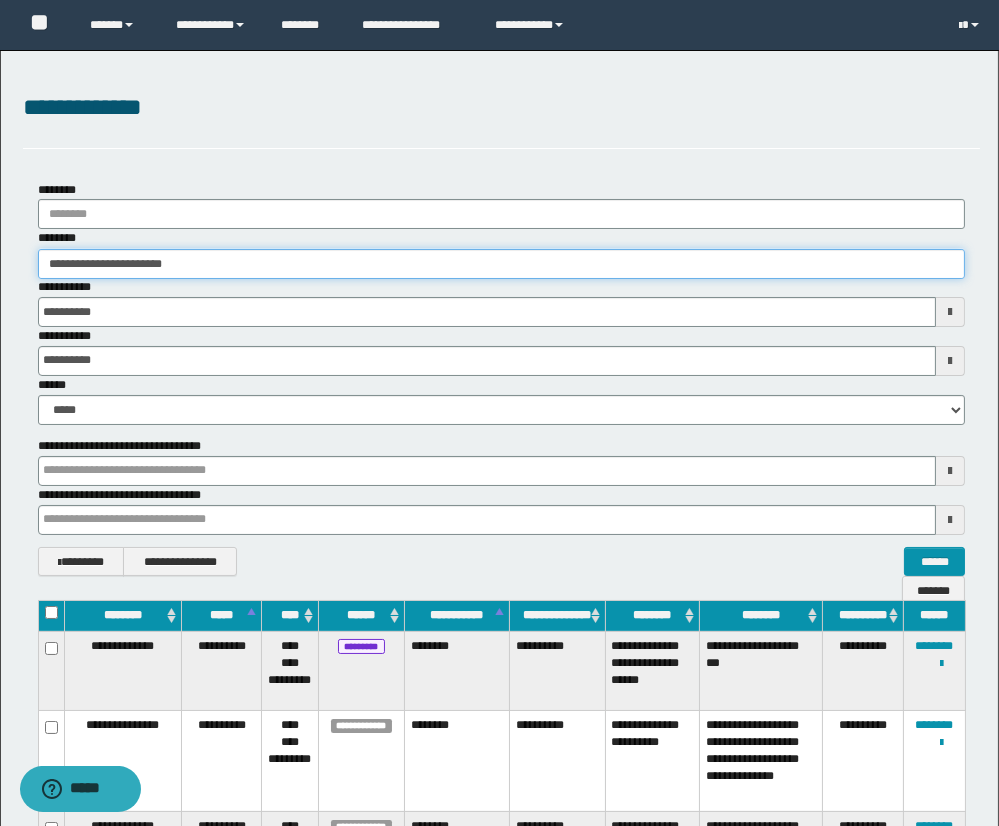 type on "**********" 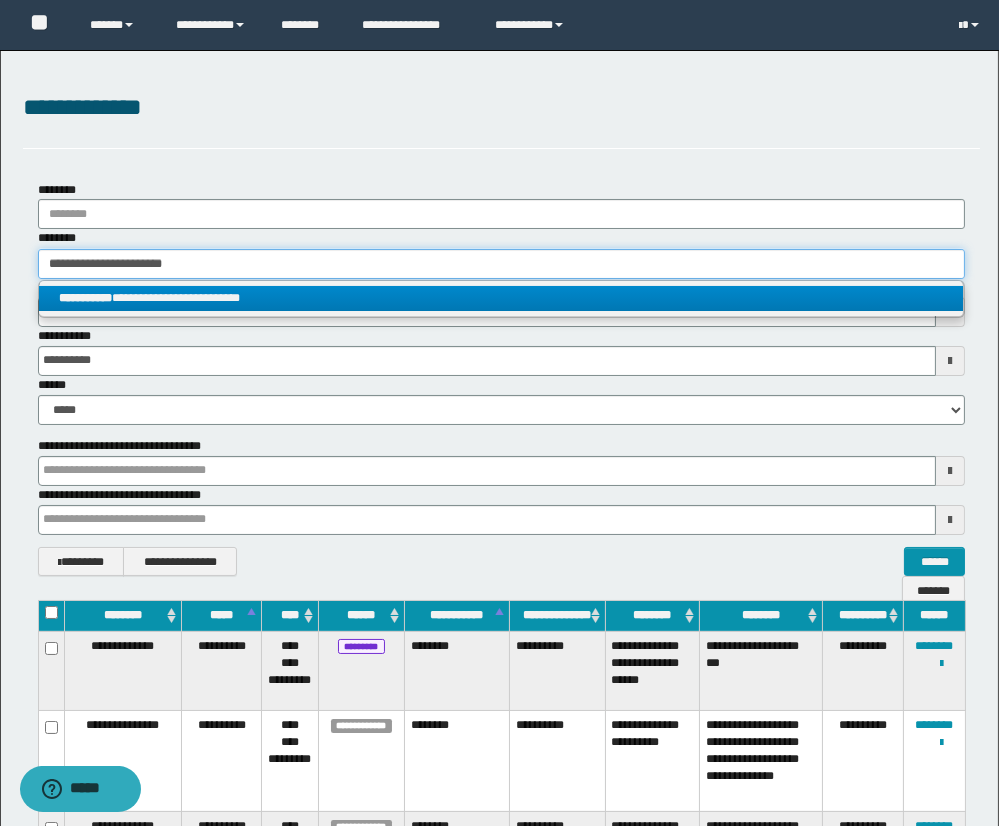 type on "**********" 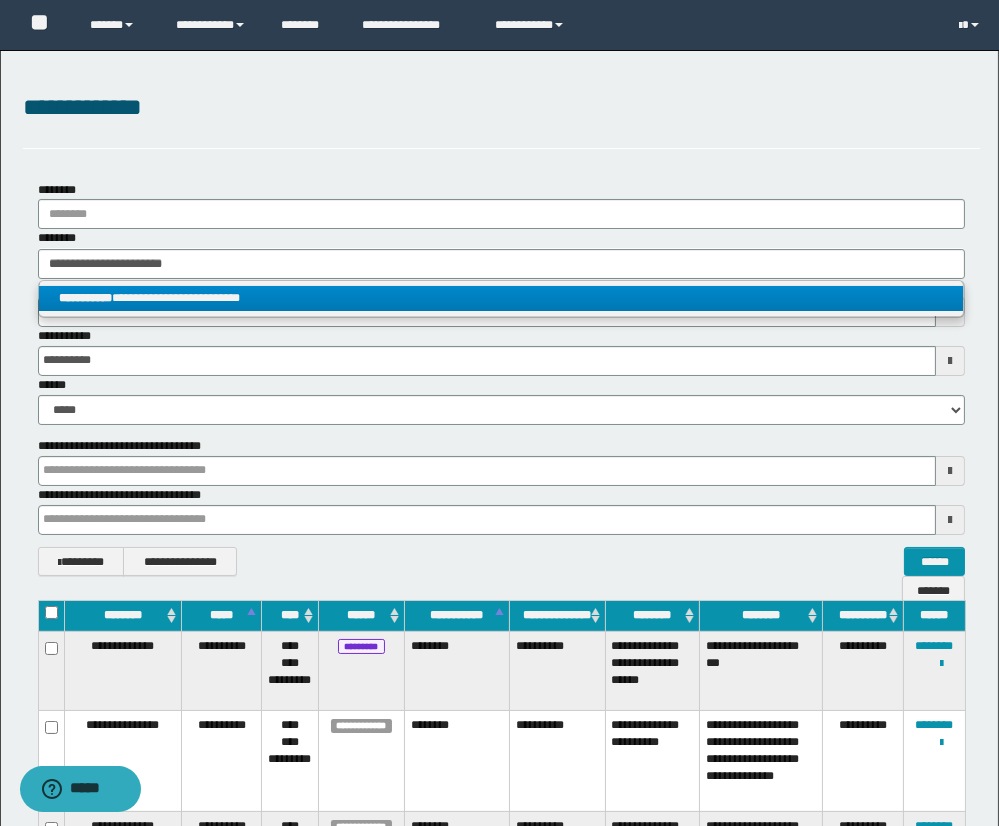 click on "**********" at bounding box center (501, 298) 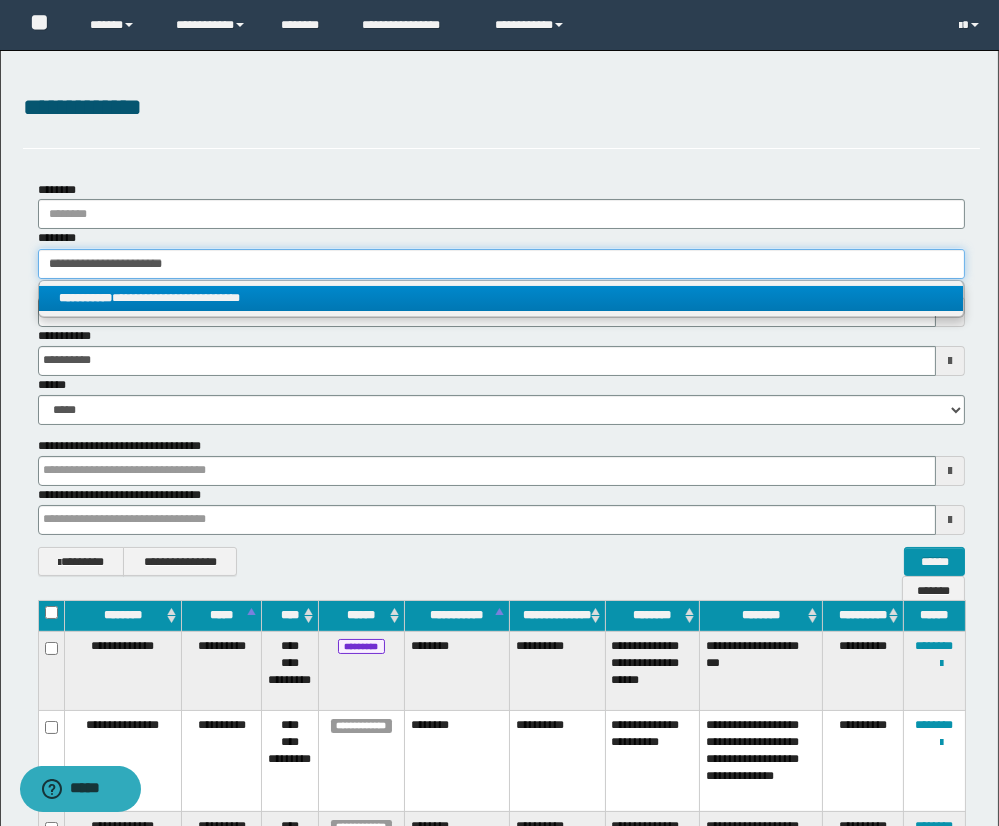 type 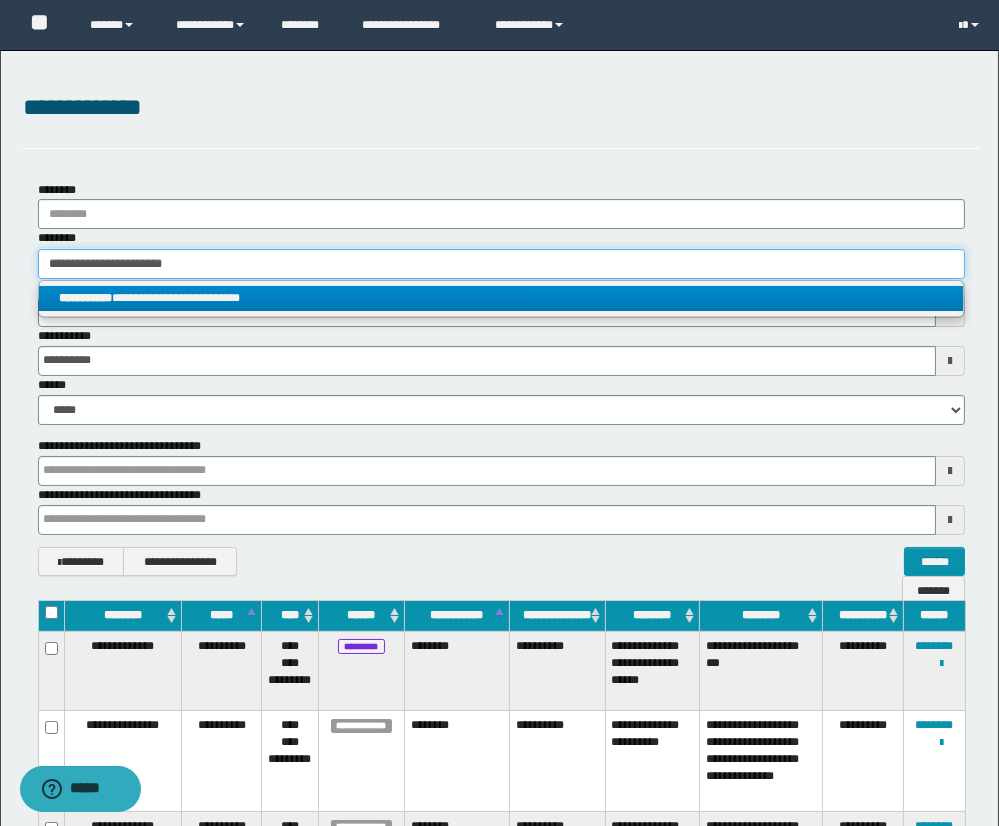 type on "**********" 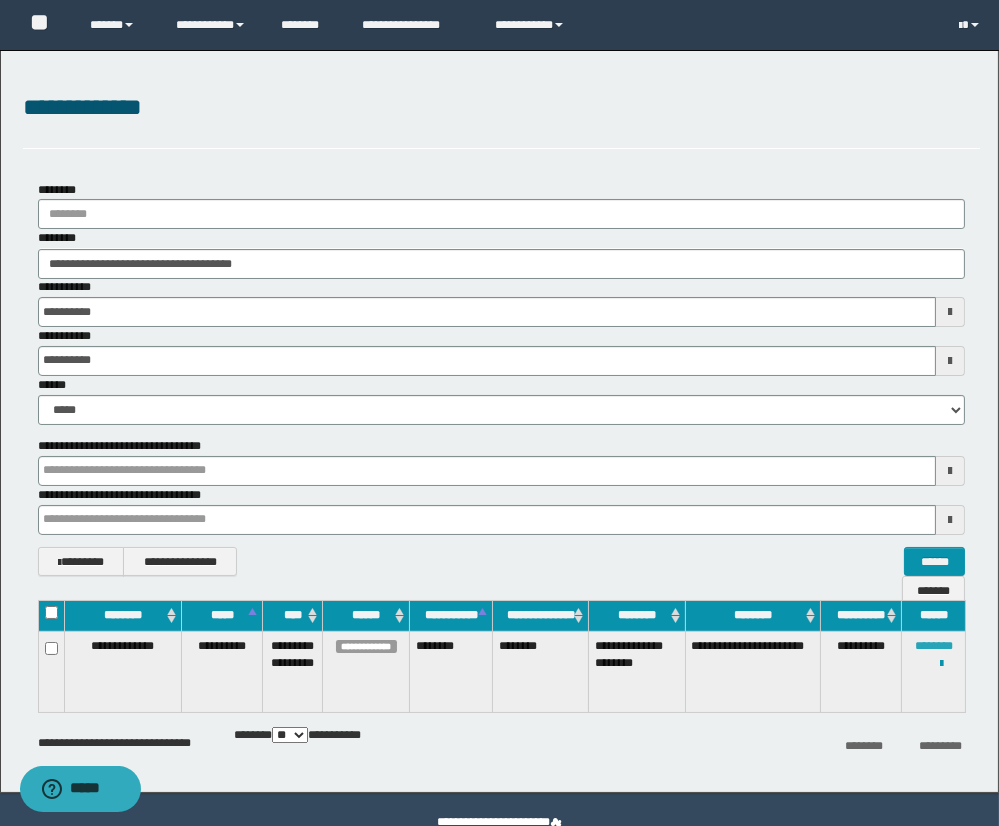 click on "********" at bounding box center [934, 646] 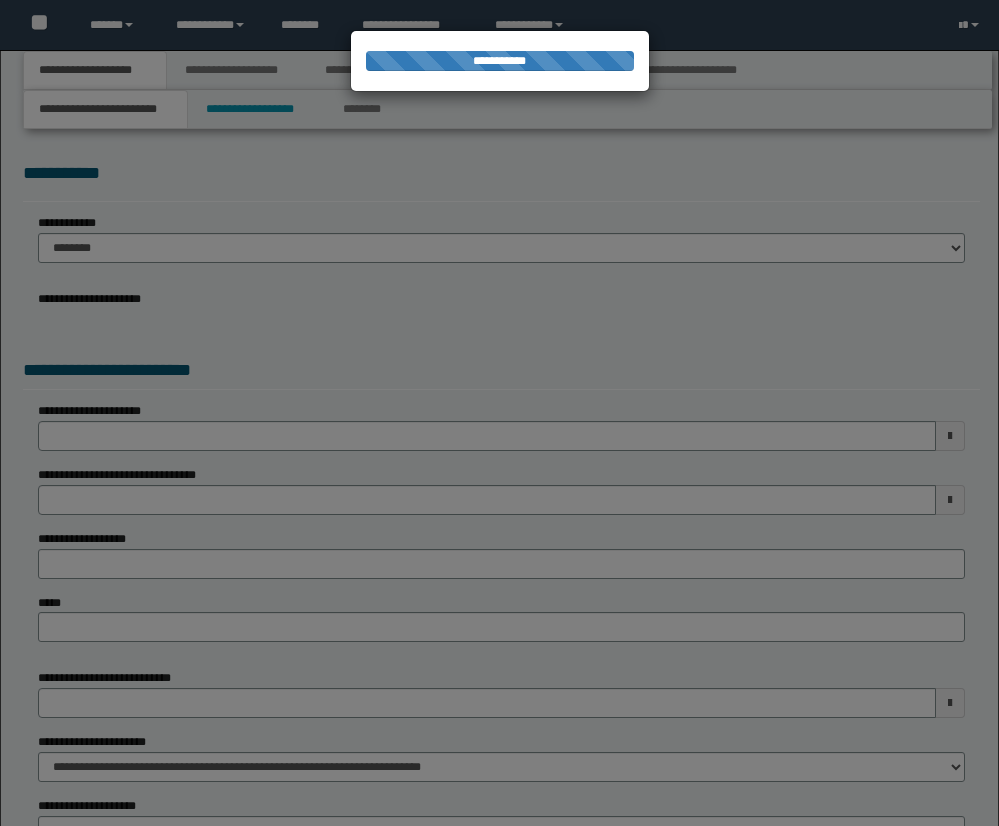 scroll, scrollTop: 0, scrollLeft: 0, axis: both 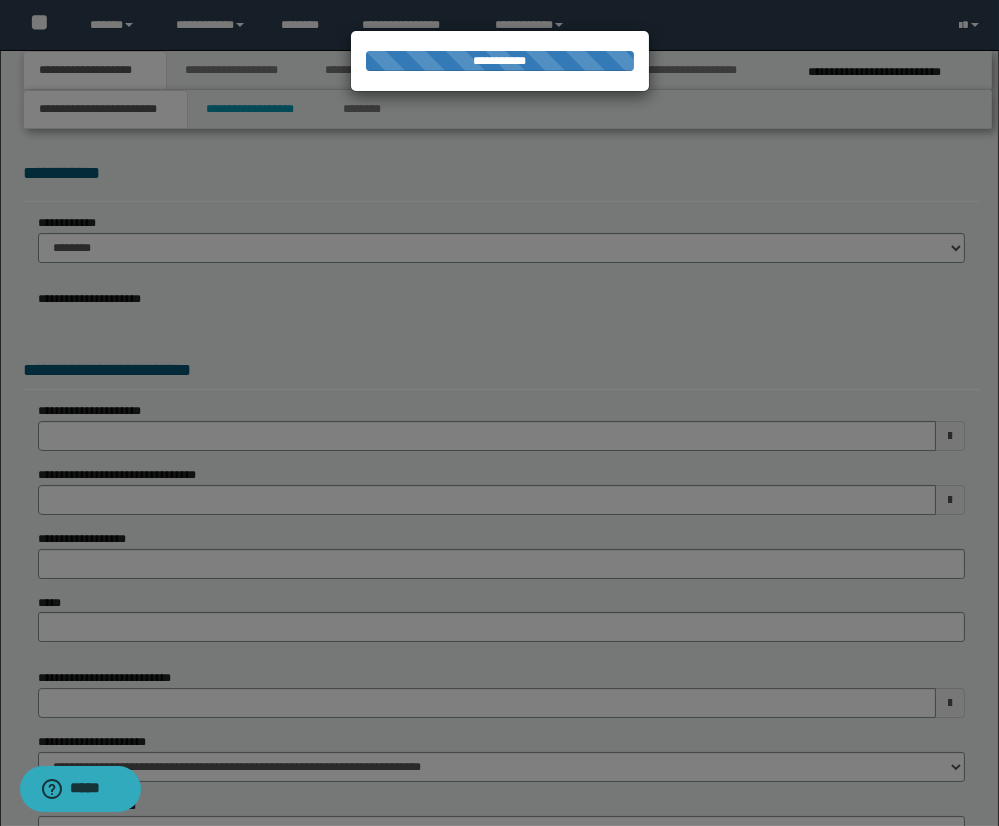 select on "*" 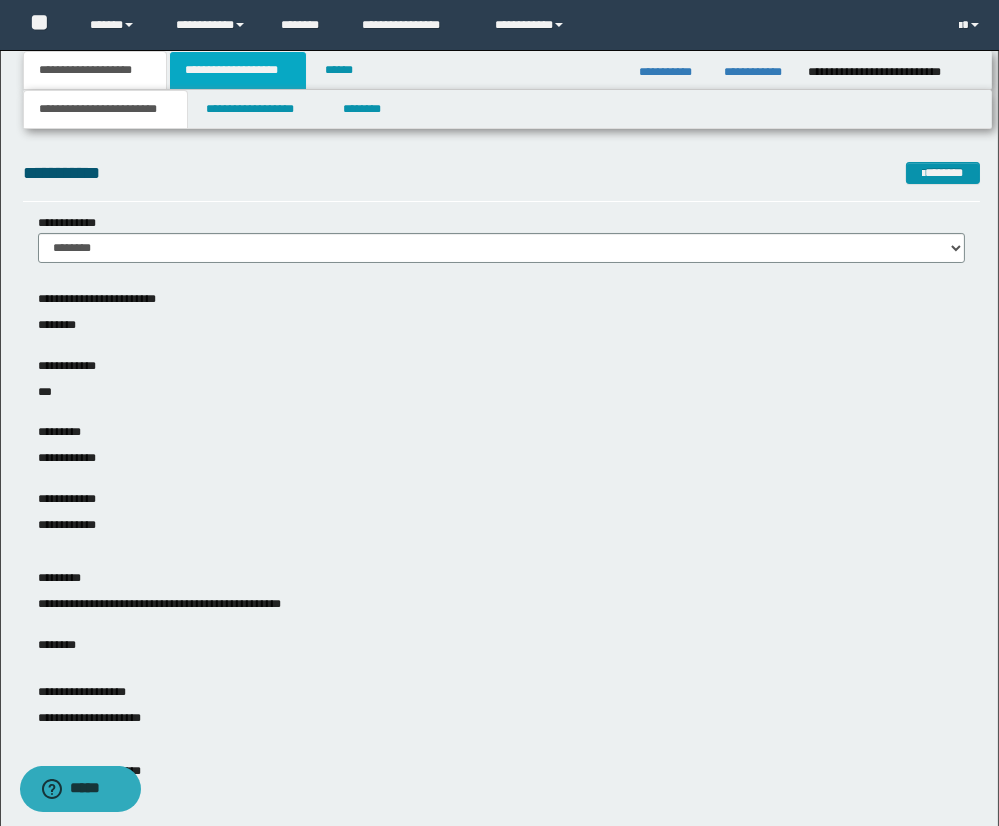 click on "**********" at bounding box center [238, 70] 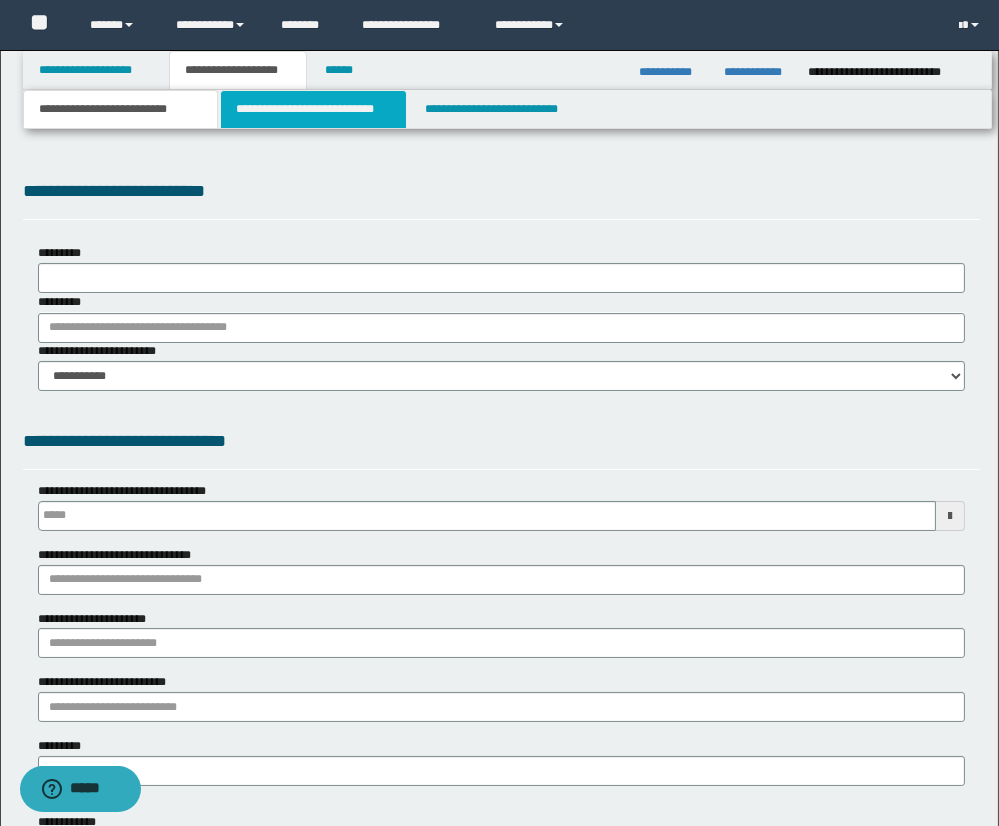 type 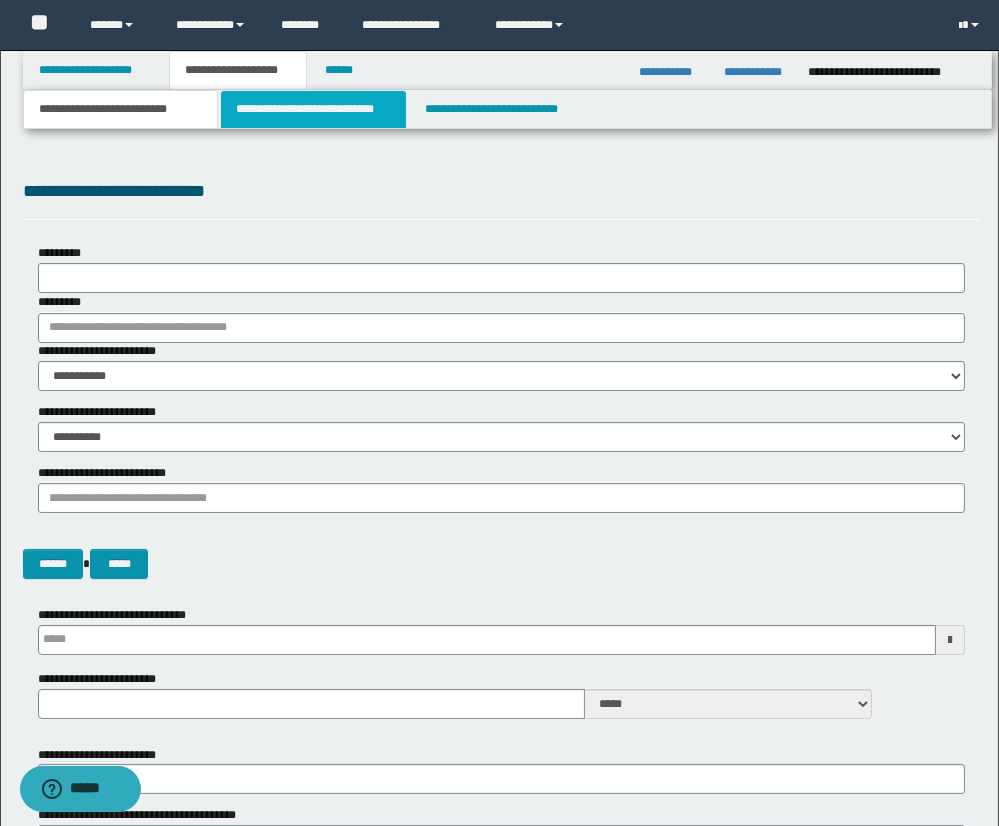 click on "**********" at bounding box center [313, 109] 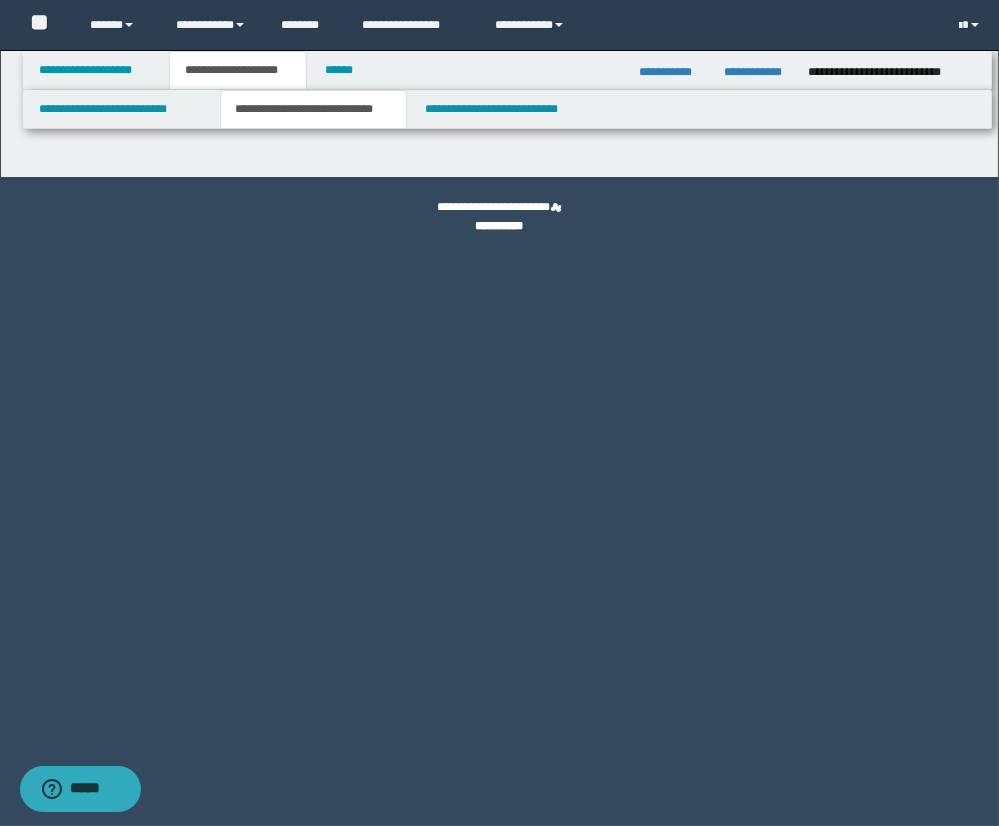 select on "*" 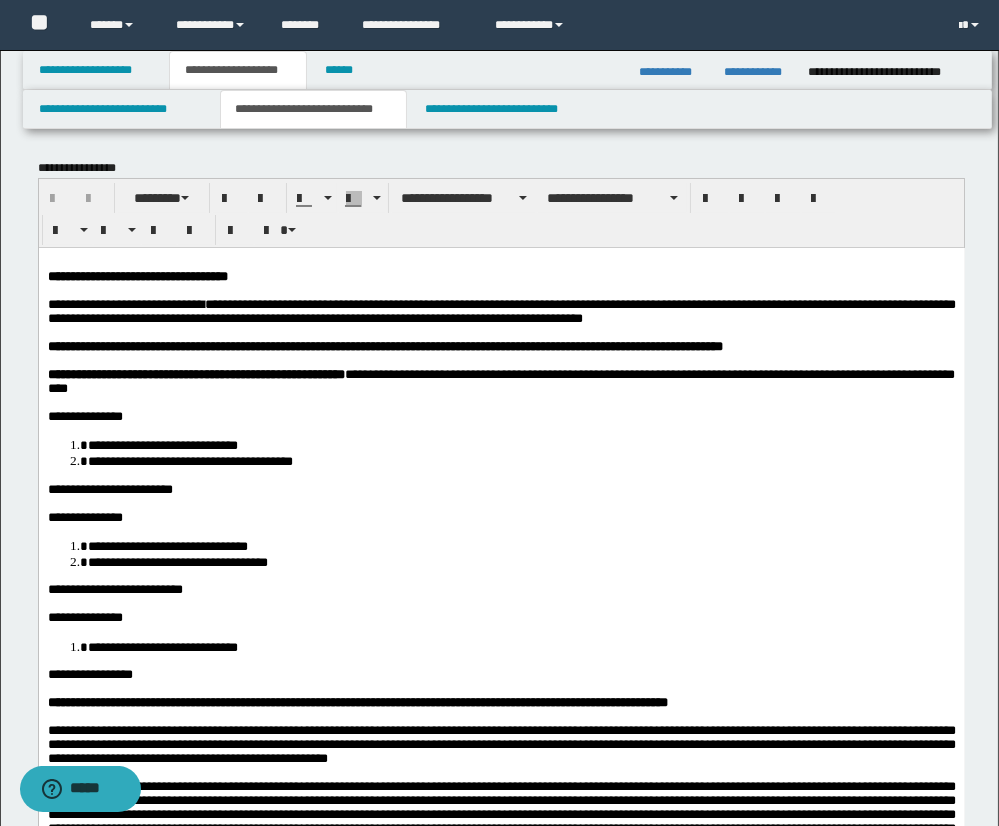 scroll, scrollTop: 0, scrollLeft: 0, axis: both 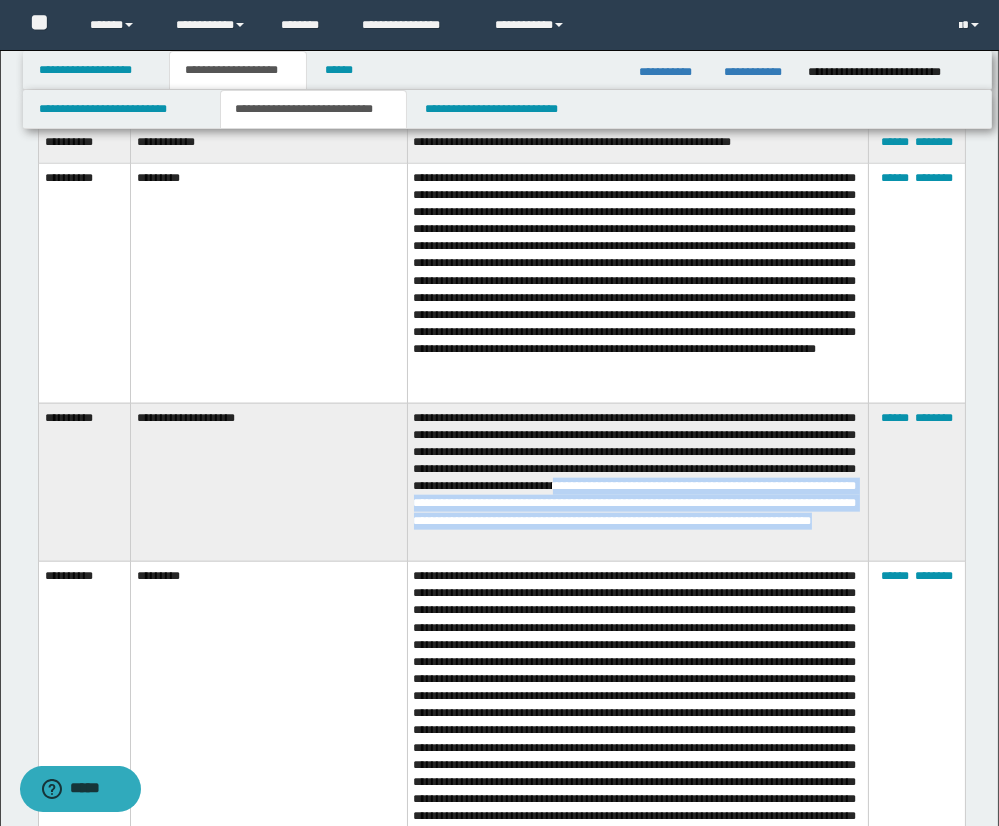 drag, startPoint x: 483, startPoint y: 485, endPoint x: 603, endPoint y: 533, distance: 129.24396 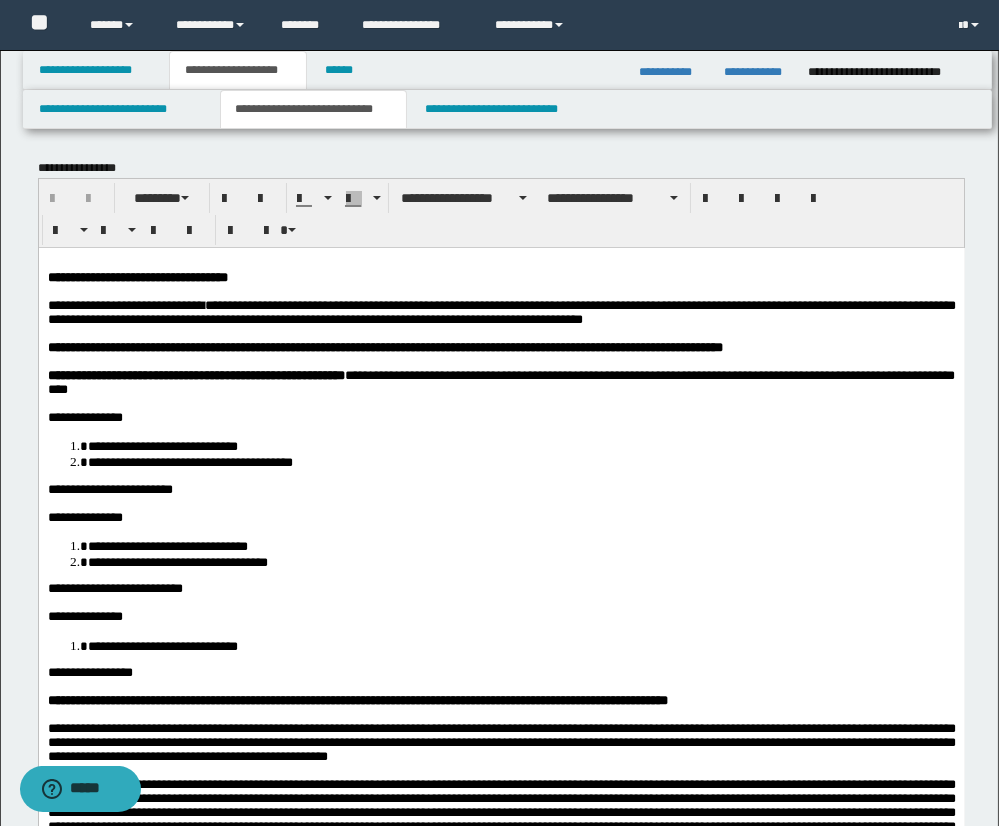 scroll, scrollTop: 7, scrollLeft: 0, axis: vertical 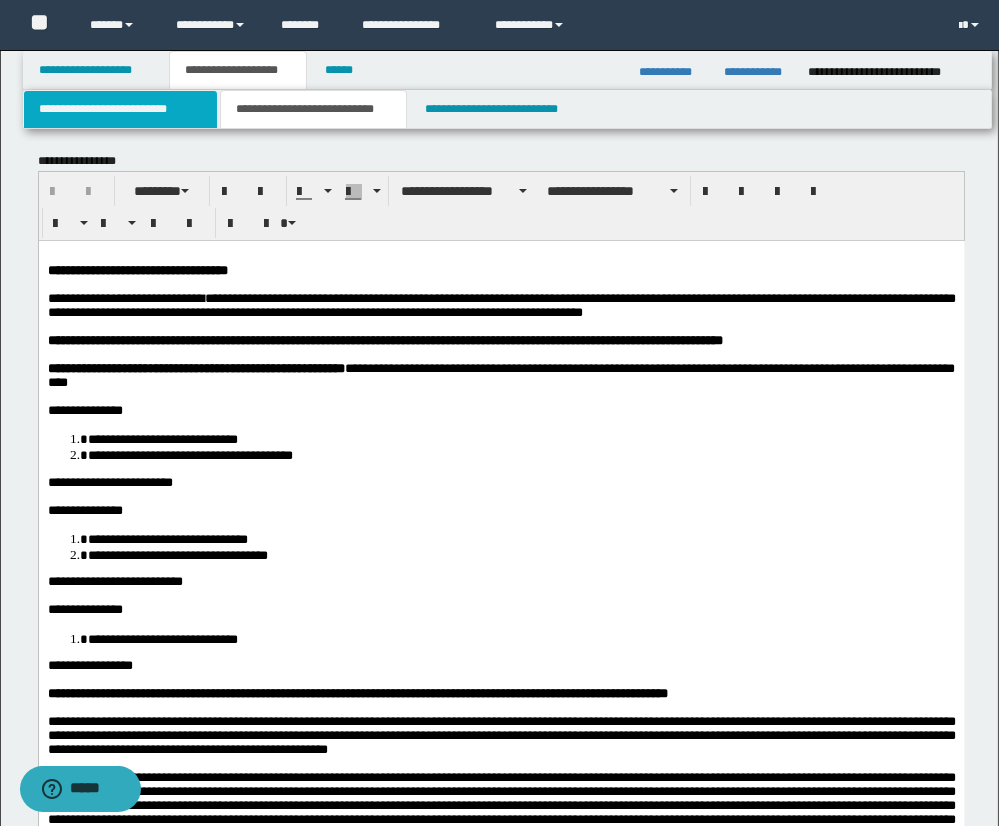 click on "**********" at bounding box center [120, 109] 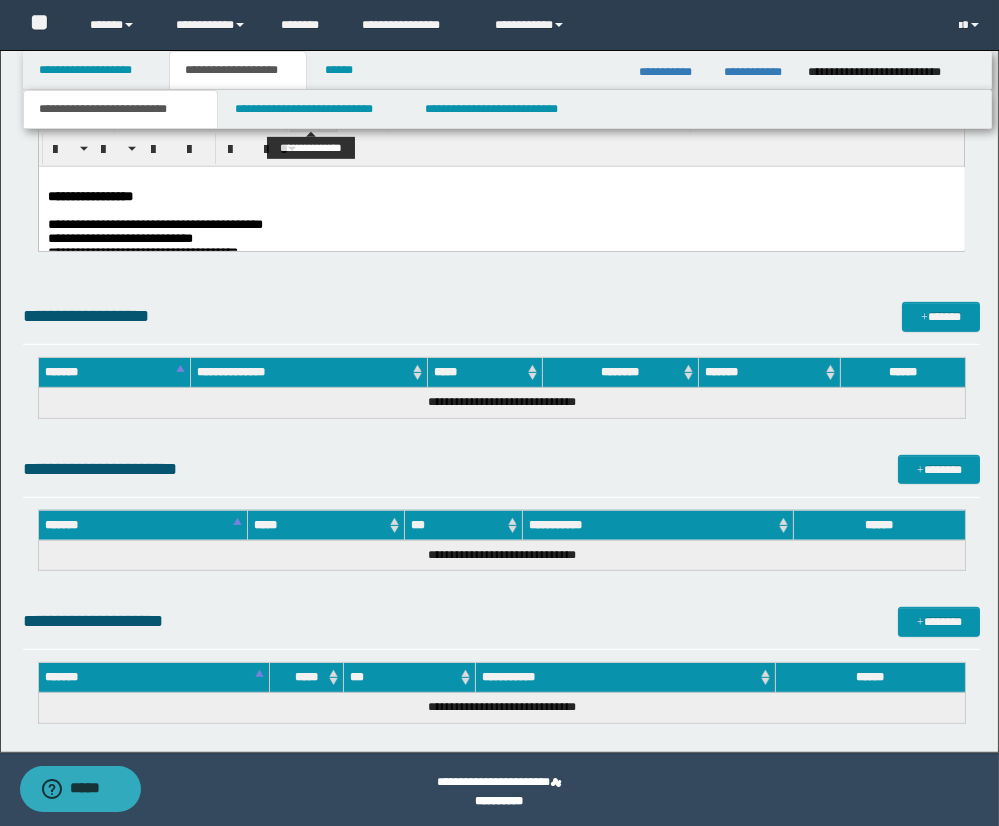 scroll, scrollTop: 1534, scrollLeft: 0, axis: vertical 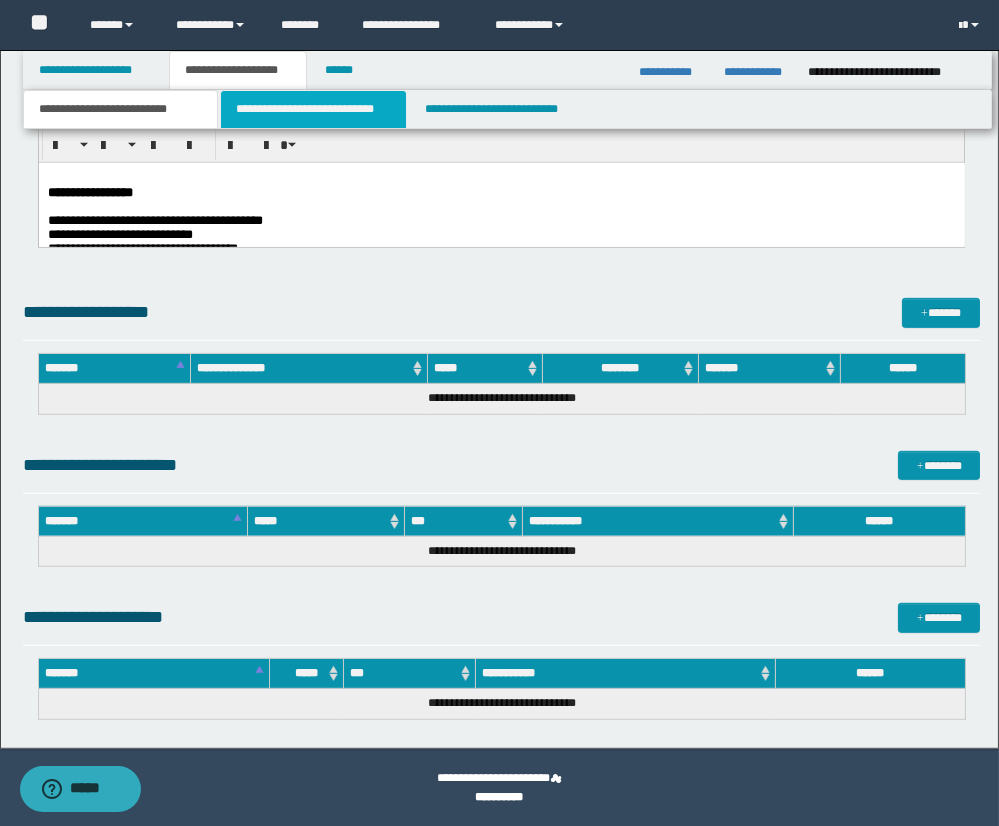 click on "**********" at bounding box center [313, 109] 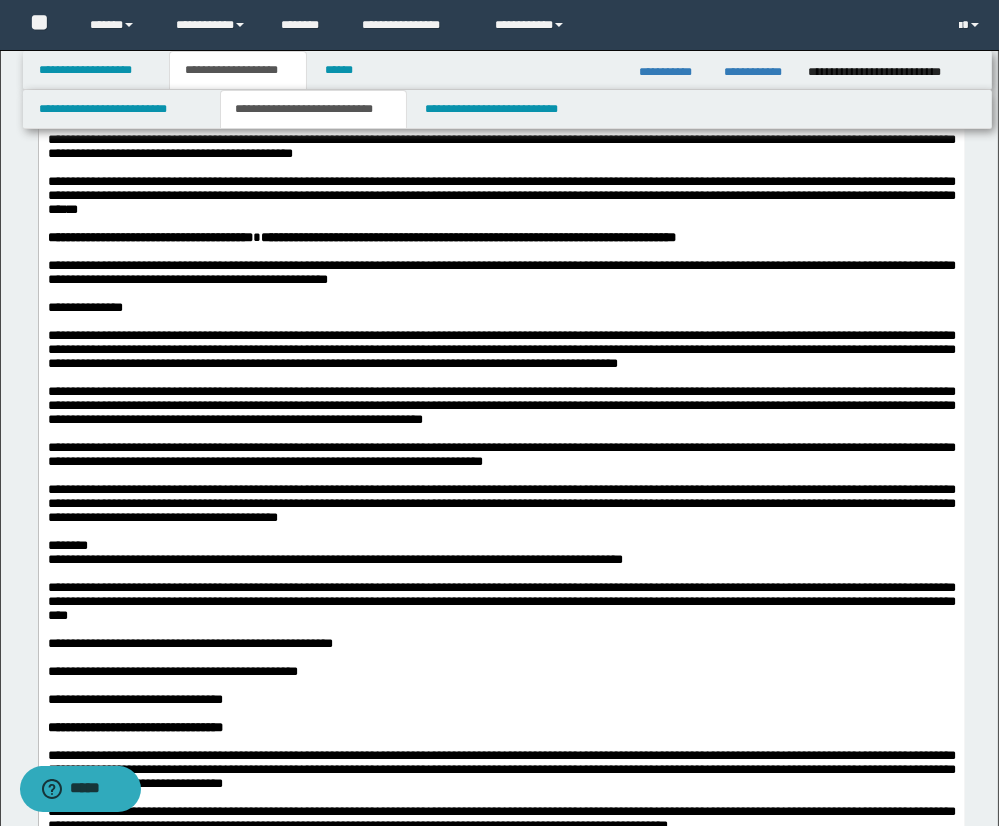 scroll, scrollTop: 1220, scrollLeft: 0, axis: vertical 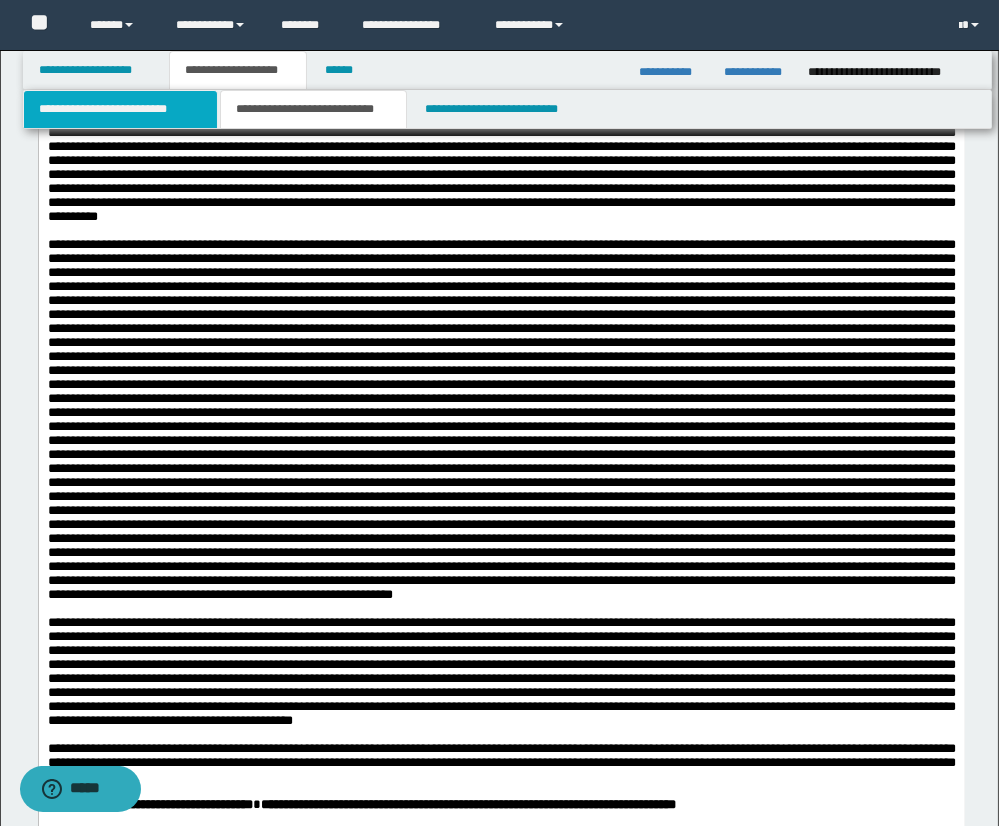 click on "**********" at bounding box center (120, 109) 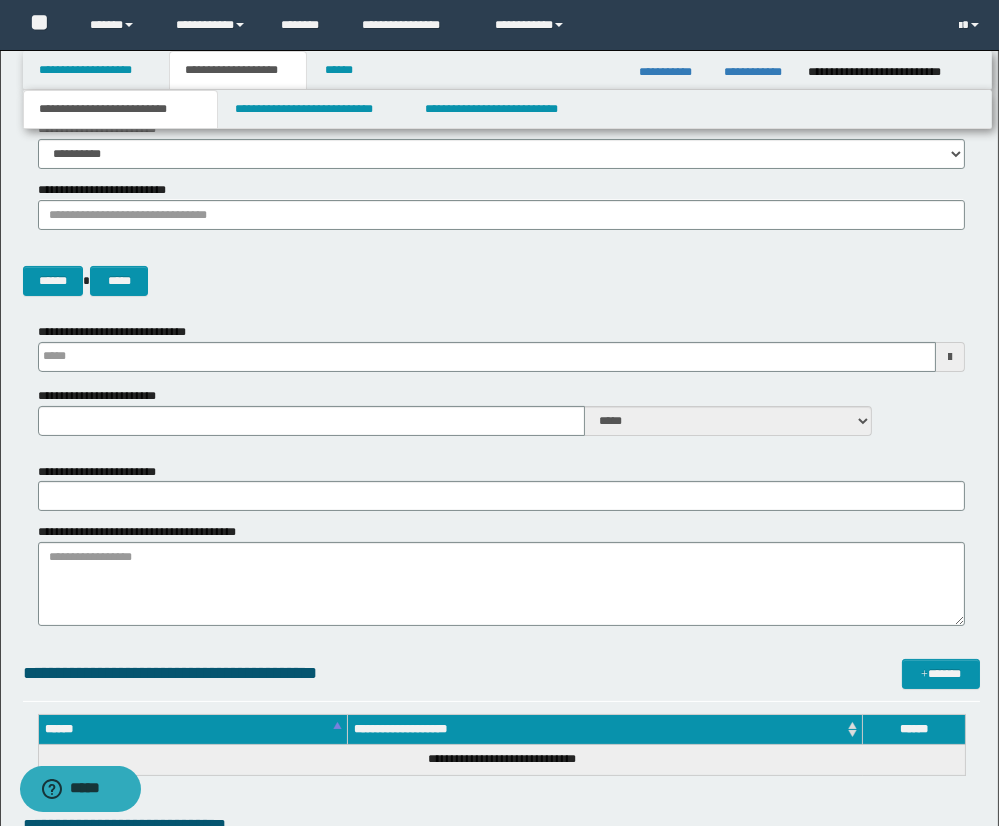 scroll, scrollTop: 250, scrollLeft: 0, axis: vertical 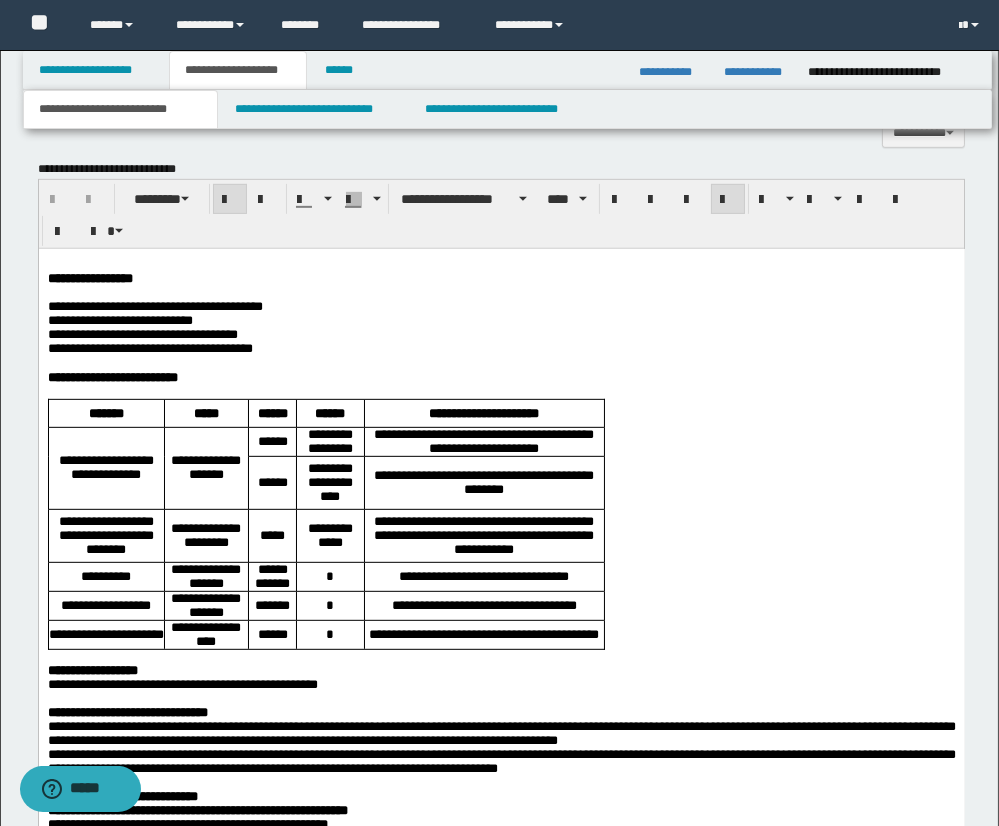 click on "**********" at bounding box center [501, 278] 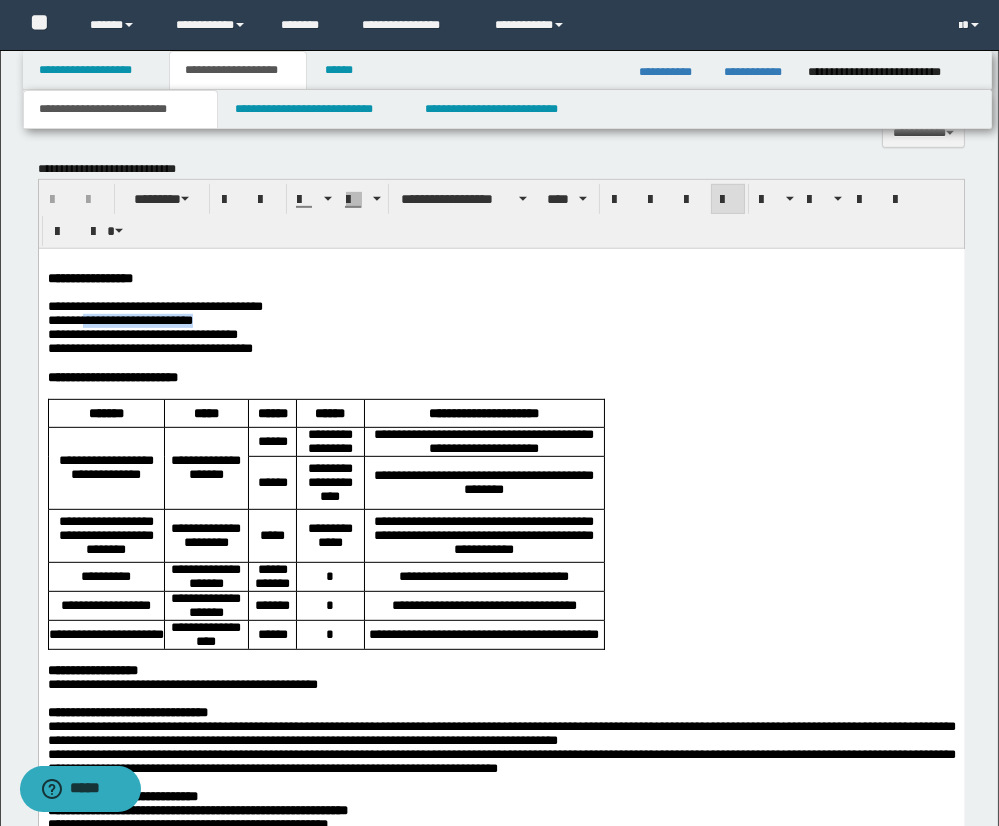 drag, startPoint x: 86, startPoint y: 328, endPoint x: 204, endPoint y: 327, distance: 118.004234 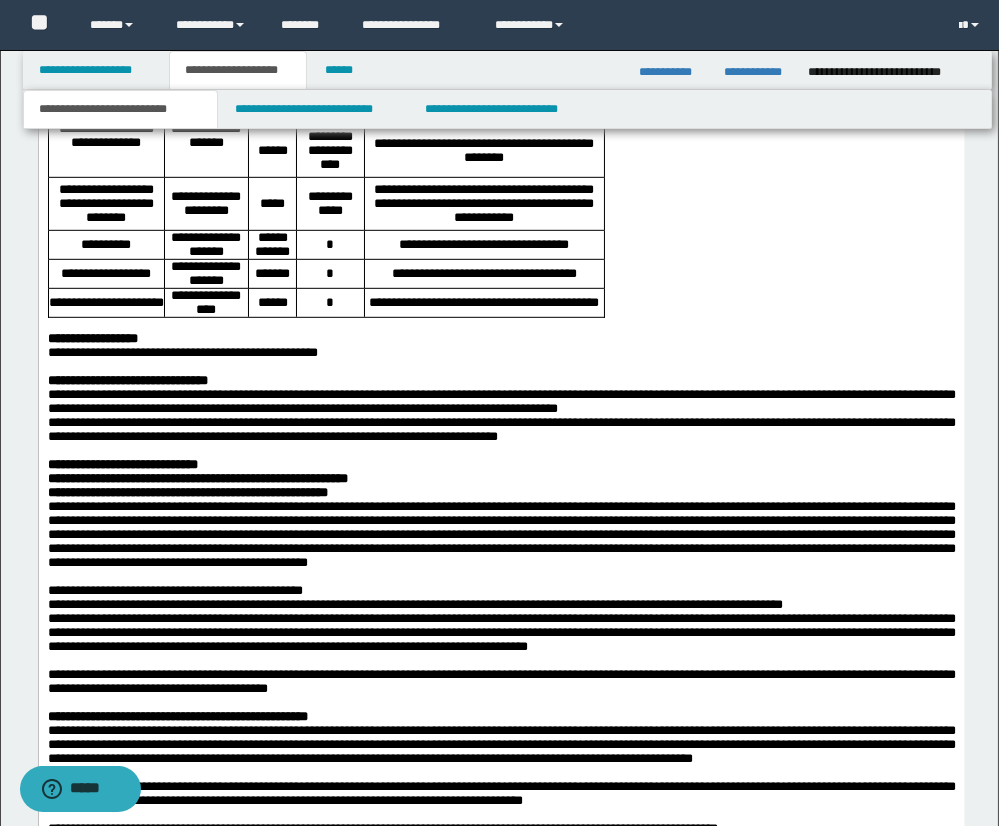 scroll, scrollTop: 1854, scrollLeft: 0, axis: vertical 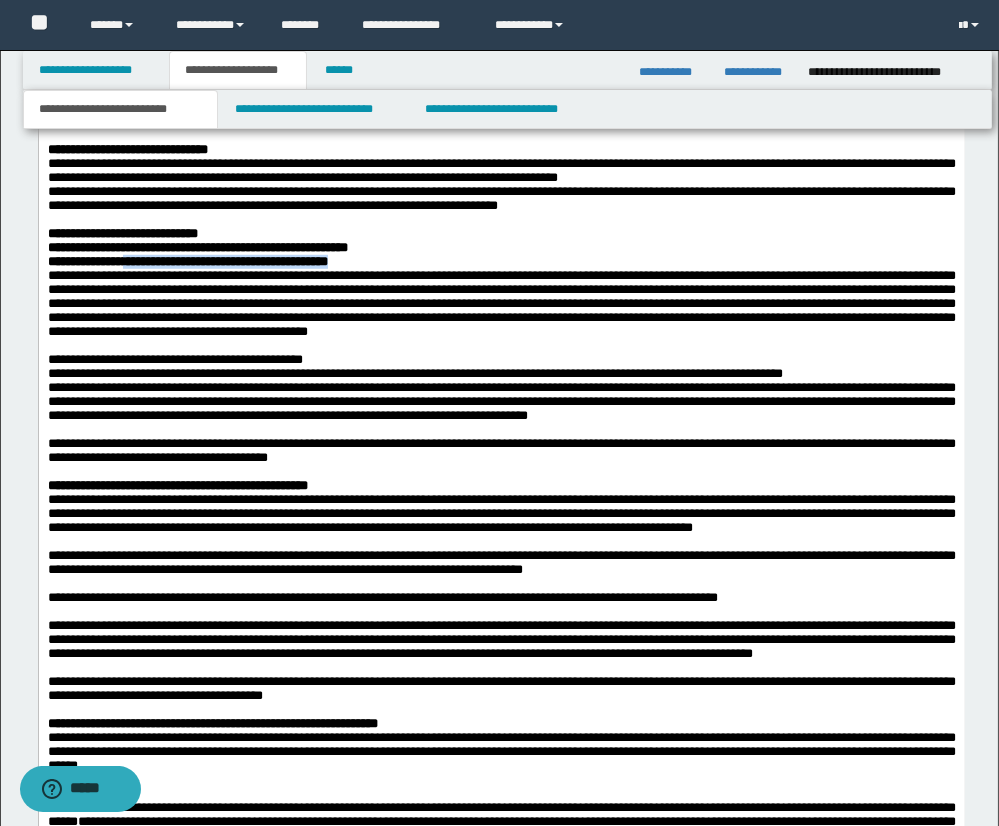 drag, startPoint x: 137, startPoint y: 288, endPoint x: 416, endPoint y: 289, distance: 279.0018 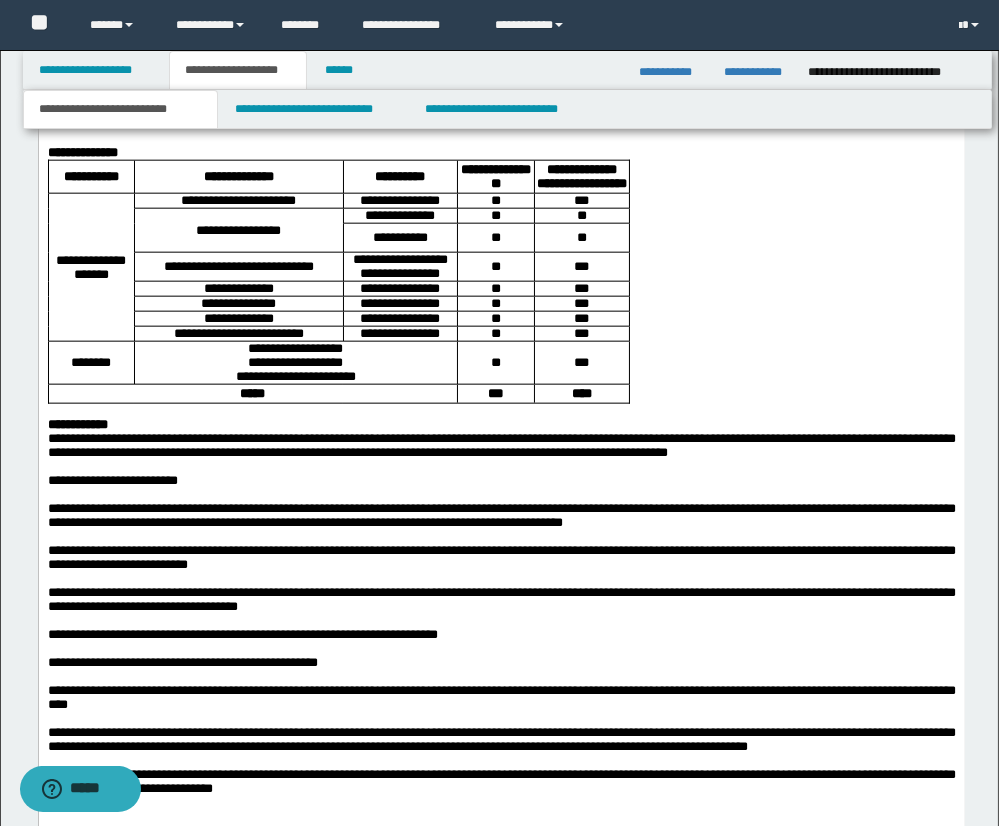 scroll, scrollTop: 3541, scrollLeft: 0, axis: vertical 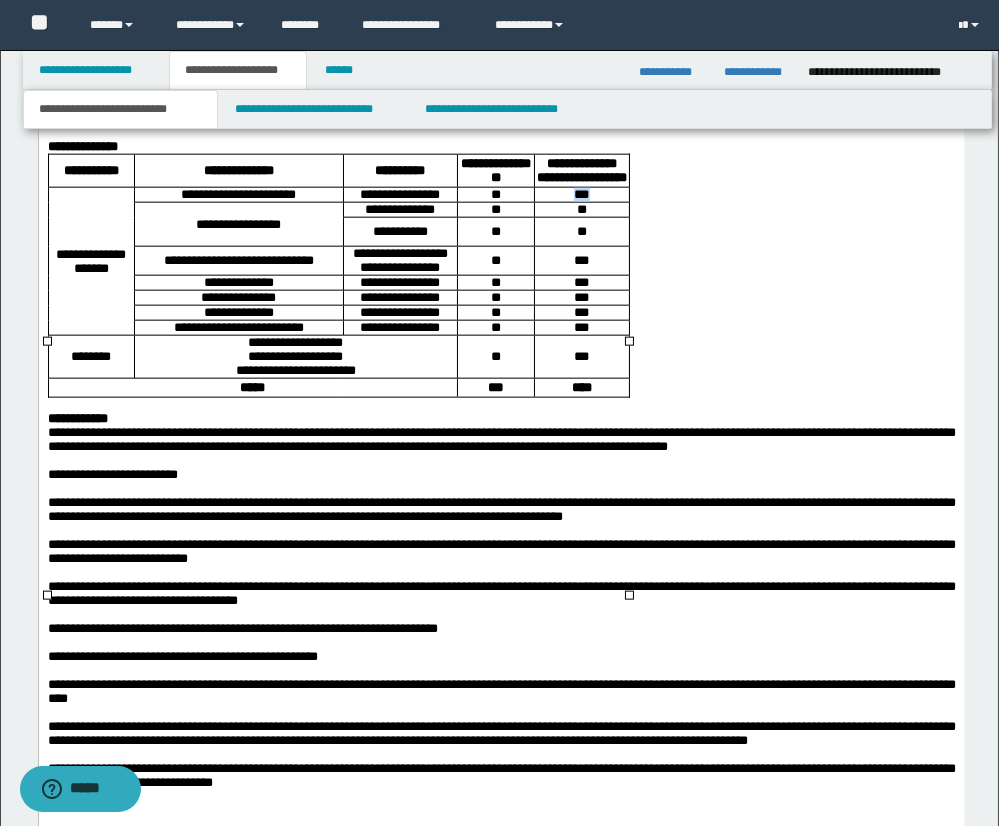 drag, startPoint x: 570, startPoint y: 388, endPoint x: 608, endPoint y: 387, distance: 38.013157 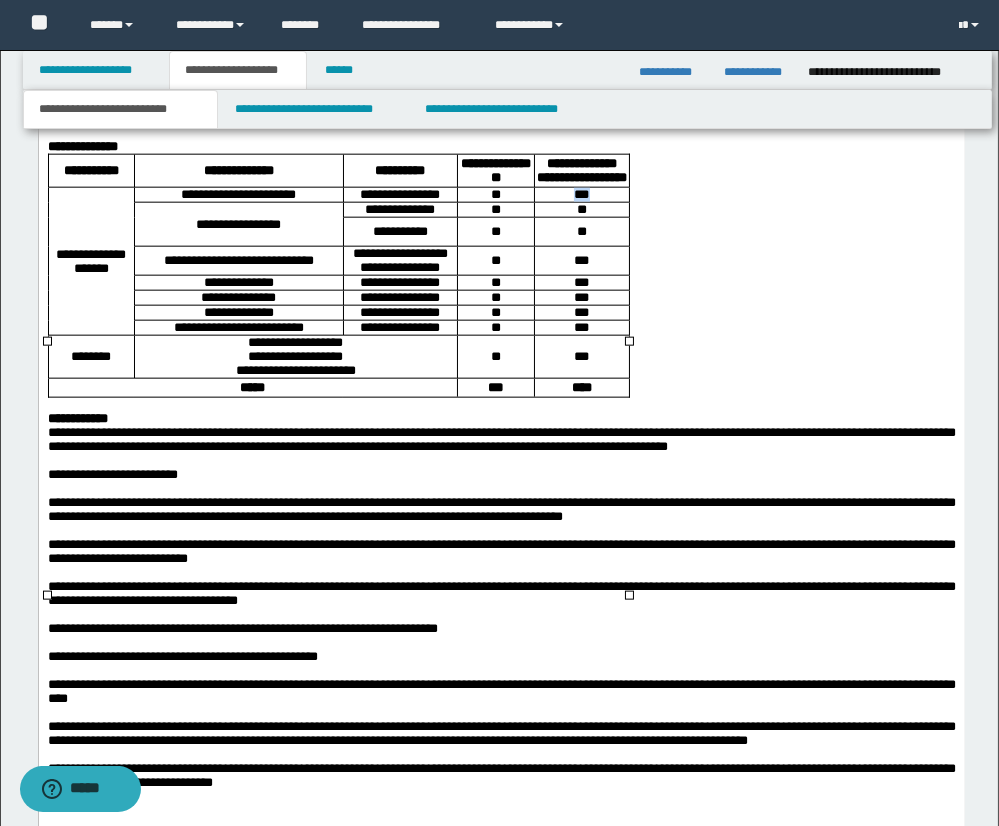 click on "***" at bounding box center [581, 195] 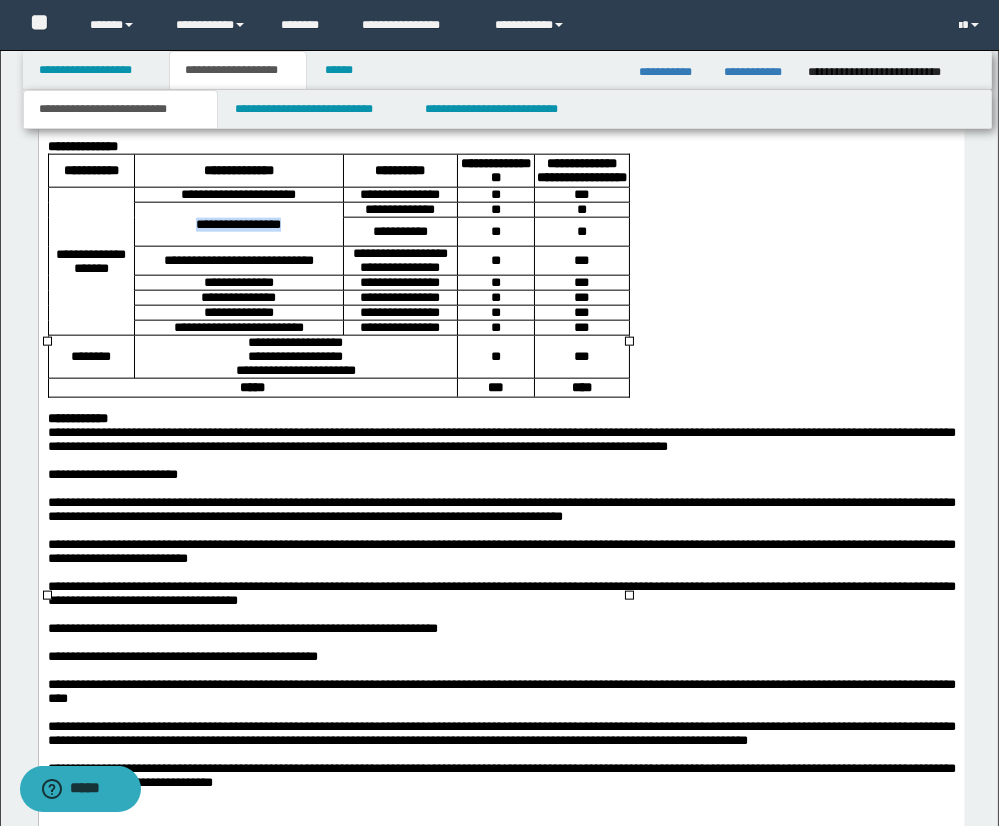 drag, startPoint x: 187, startPoint y: 417, endPoint x: 298, endPoint y: 416, distance: 111.0045 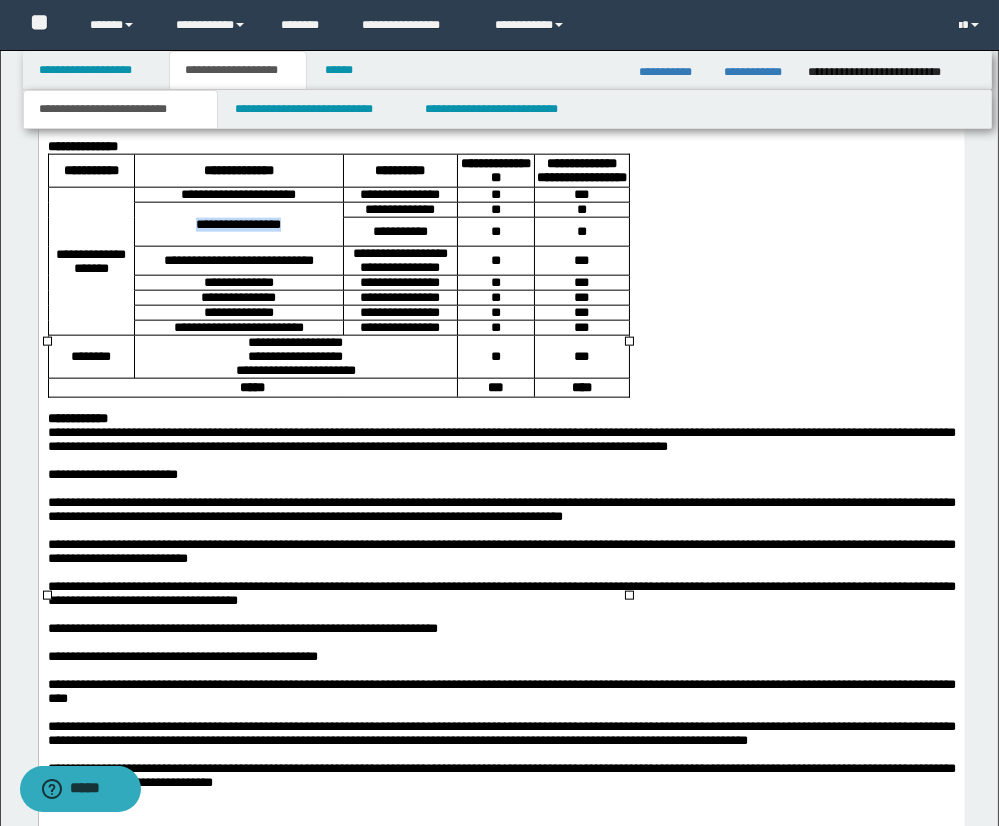 click on "**********" at bounding box center [238, 225] 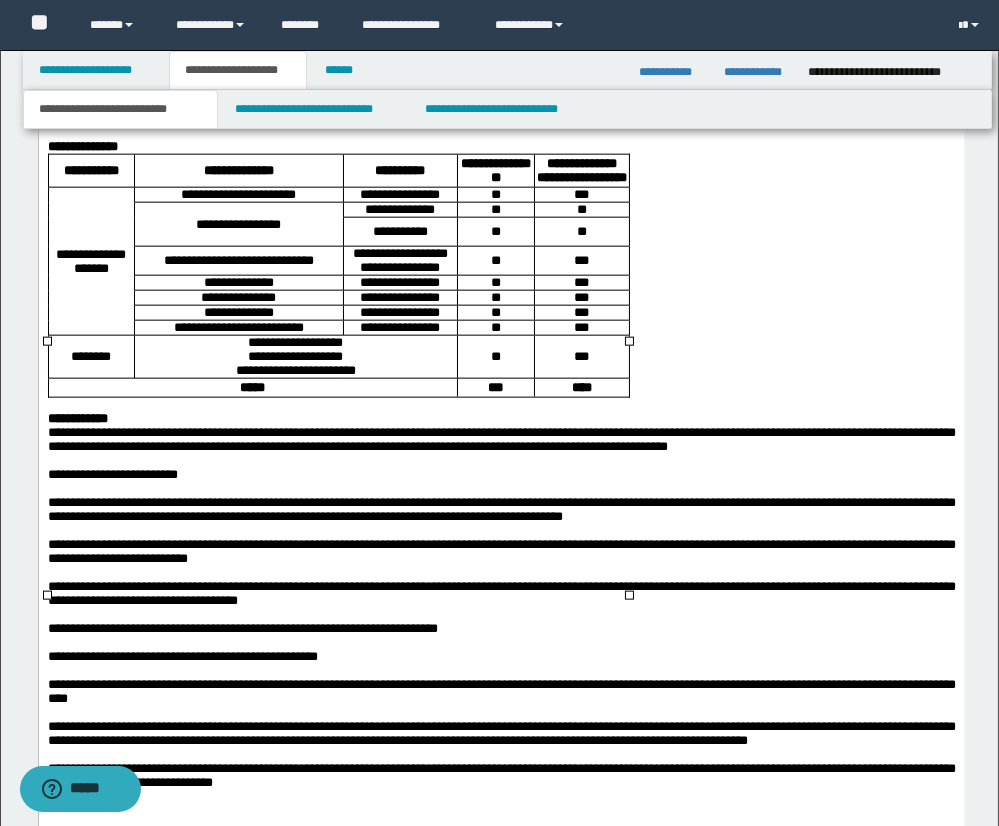 click on "***" at bounding box center (581, 261) 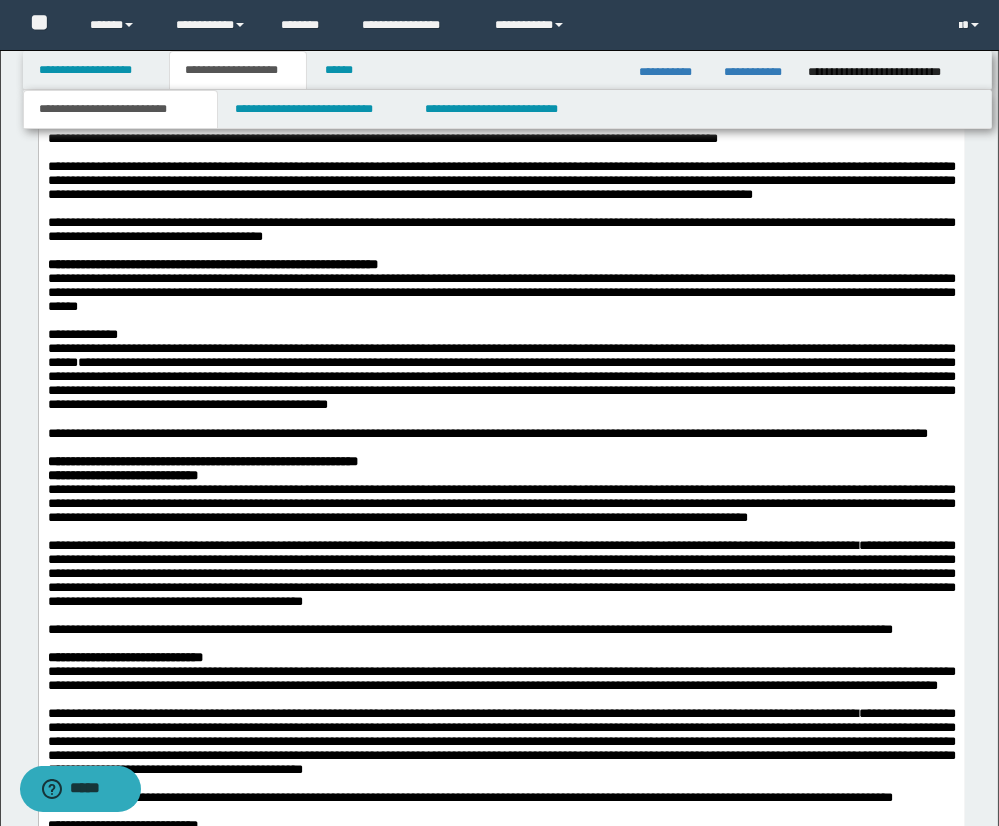 scroll, scrollTop: 2475, scrollLeft: 0, axis: vertical 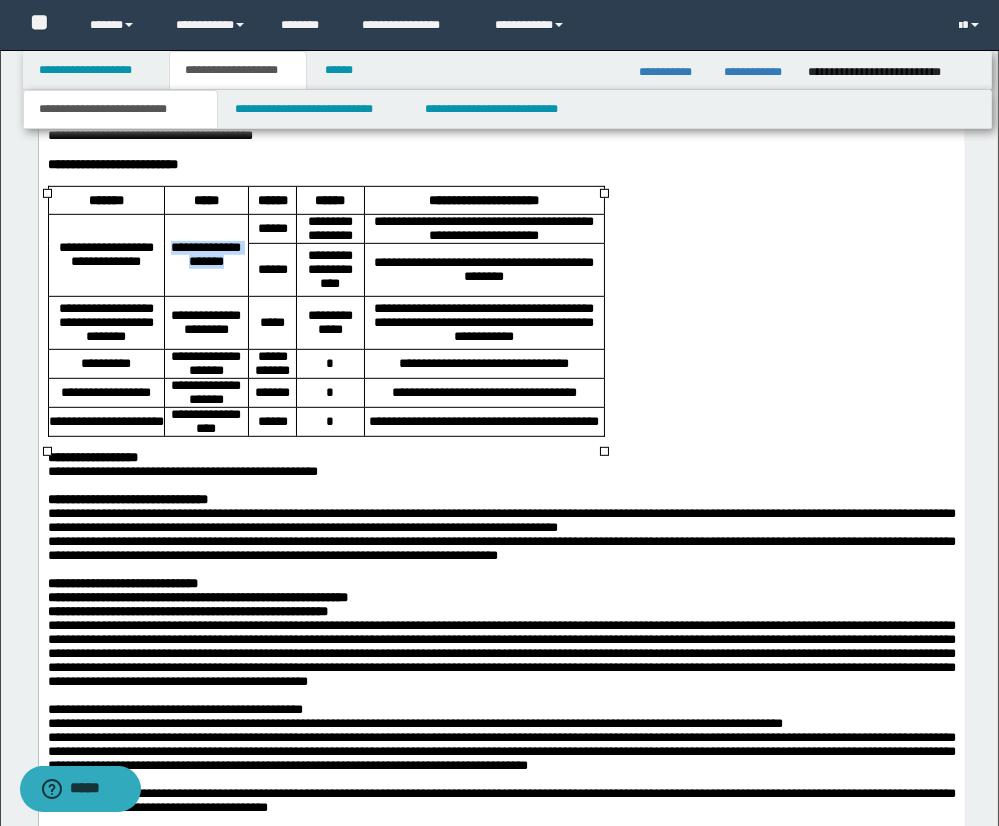 drag, startPoint x: 176, startPoint y: 259, endPoint x: 232, endPoint y: 273, distance: 57.72348 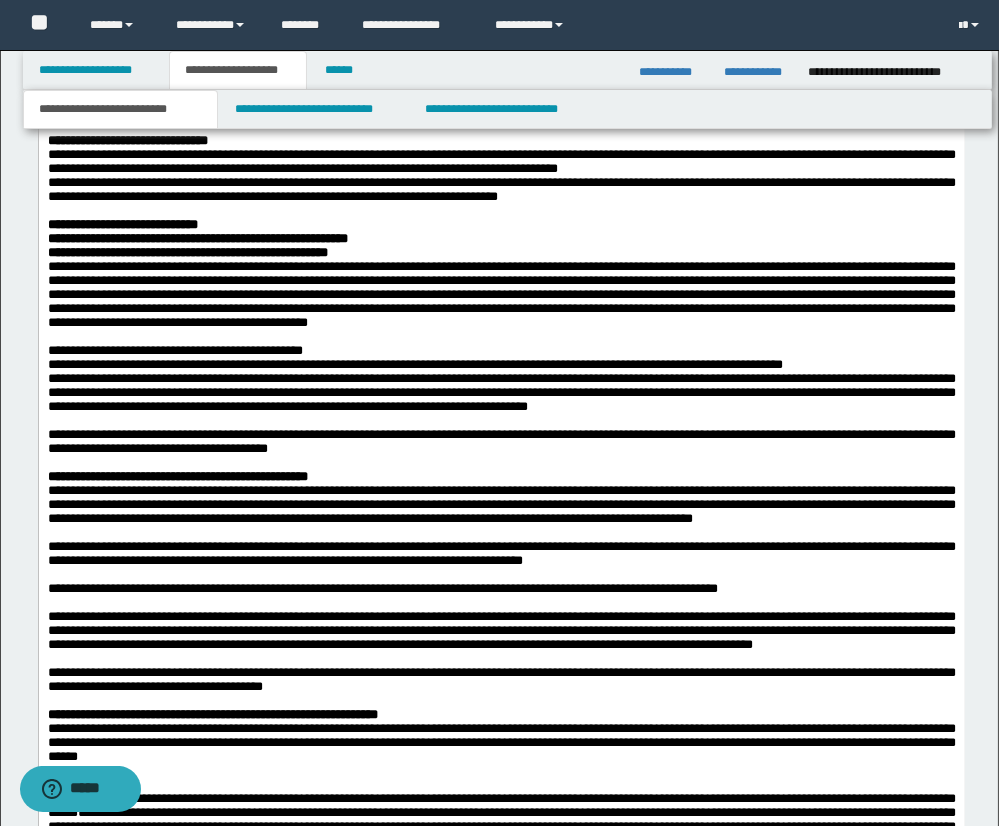 scroll, scrollTop: 2016, scrollLeft: 0, axis: vertical 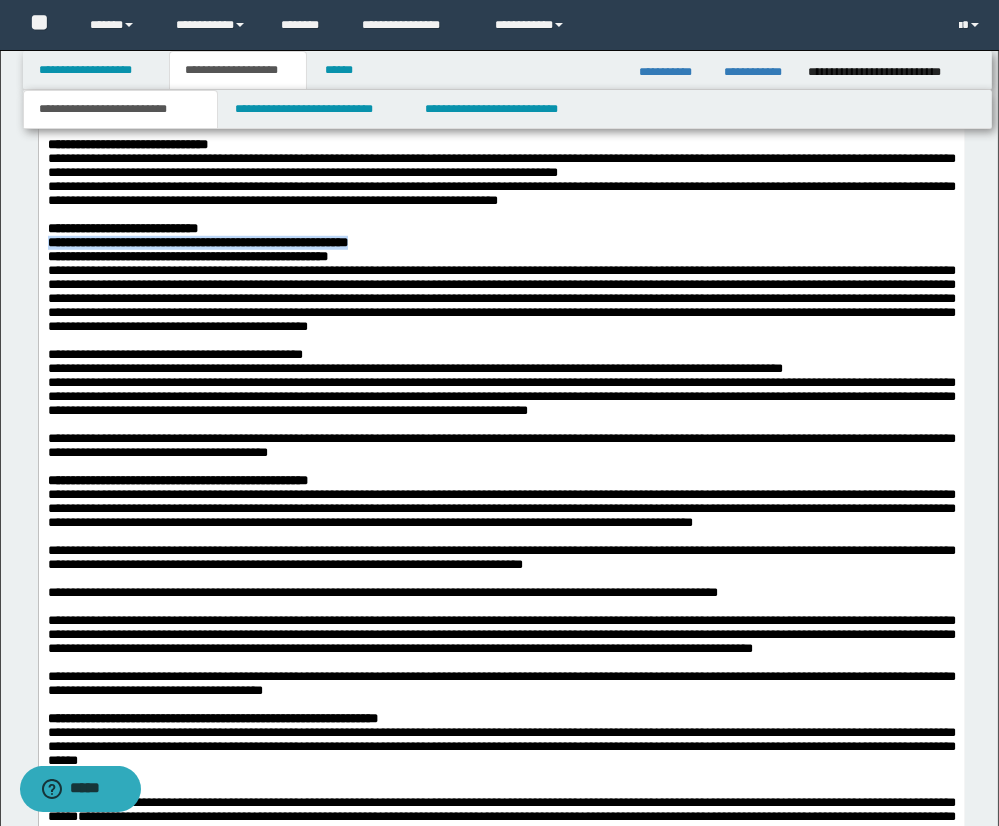 drag, startPoint x: 58, startPoint y: 270, endPoint x: 432, endPoint y: 266, distance: 374.0214 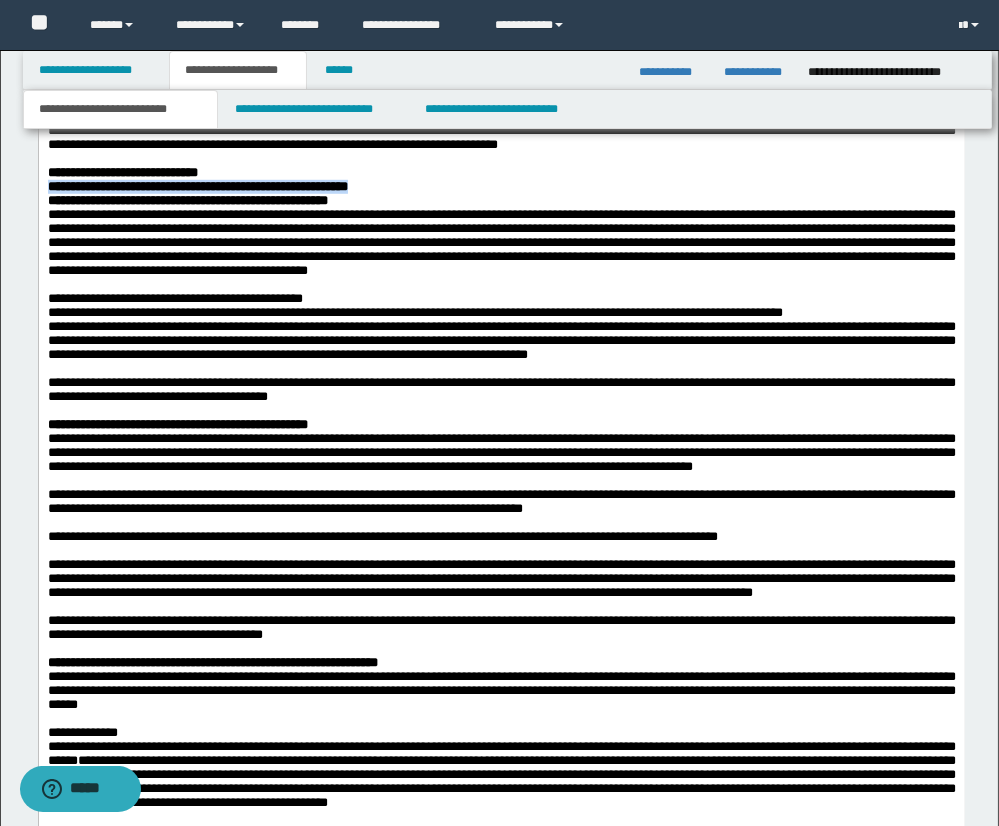 scroll, scrollTop: 2076, scrollLeft: 0, axis: vertical 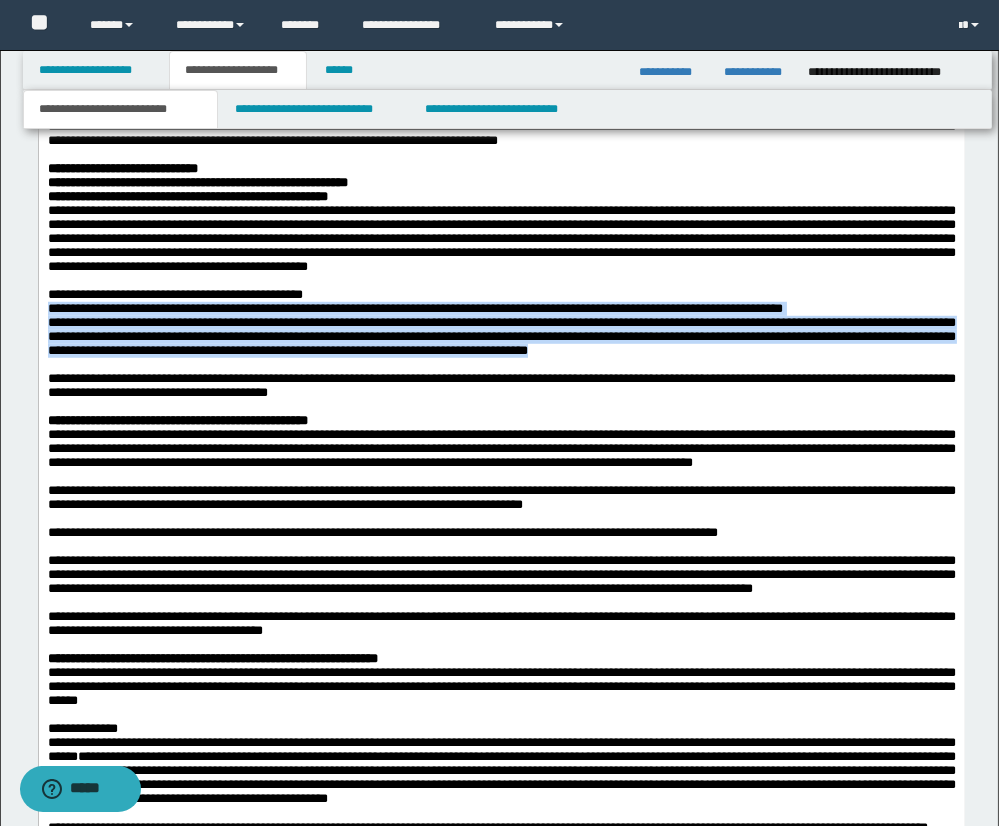 drag, startPoint x: 48, startPoint y: 349, endPoint x: 838, endPoint y: 384, distance: 790.77496 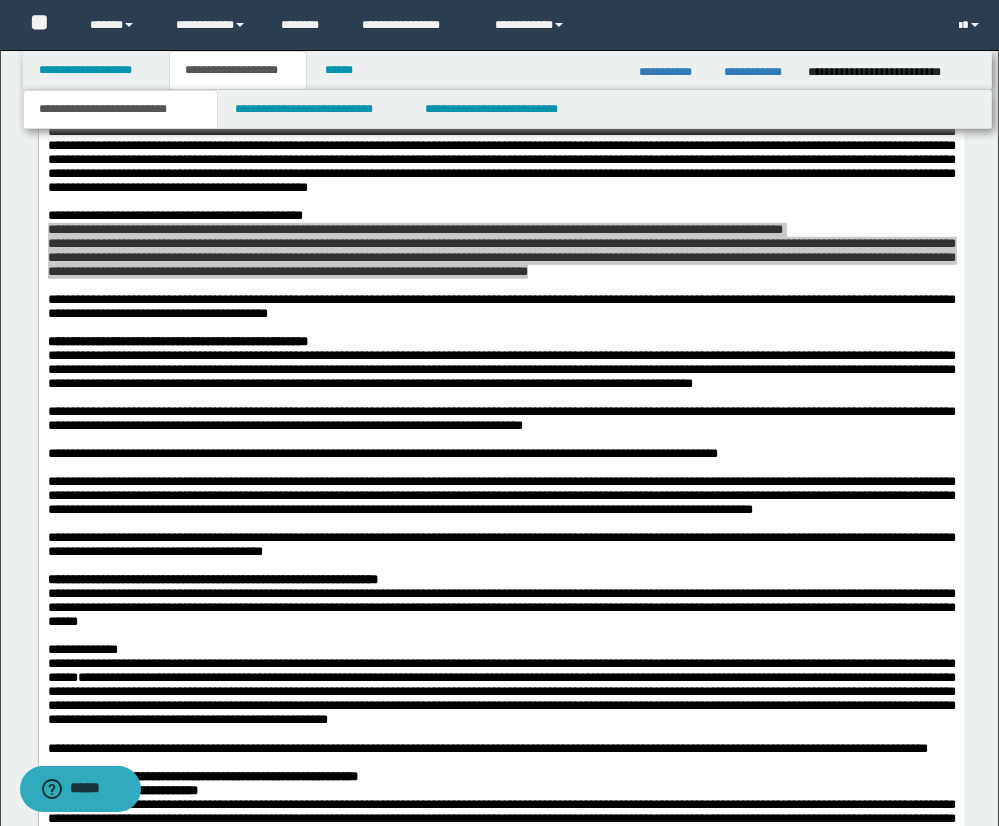 scroll, scrollTop: 2158, scrollLeft: 0, axis: vertical 